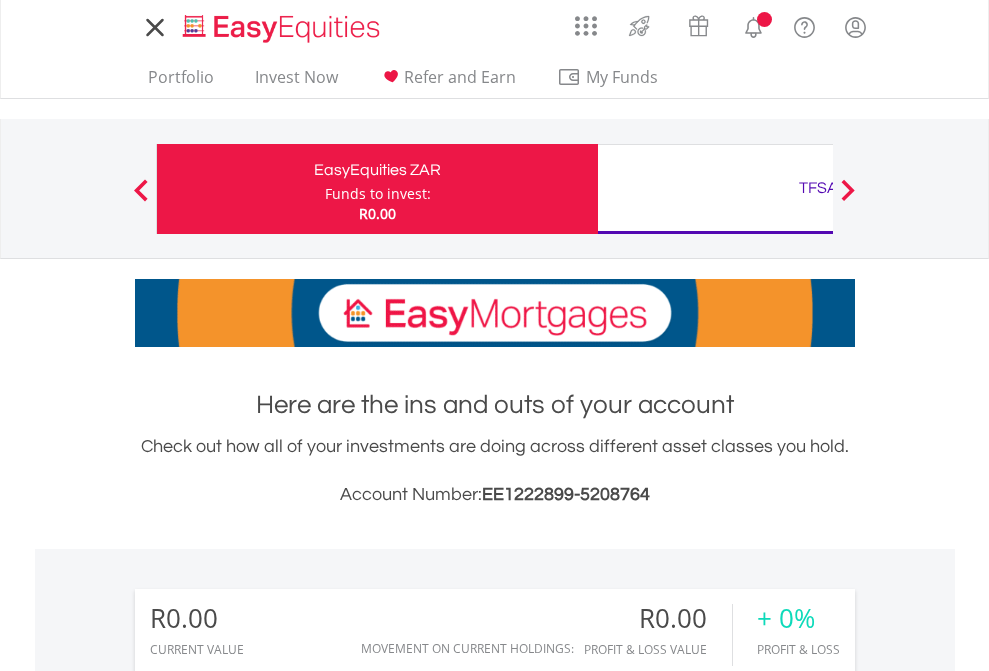scroll, scrollTop: 0, scrollLeft: 0, axis: both 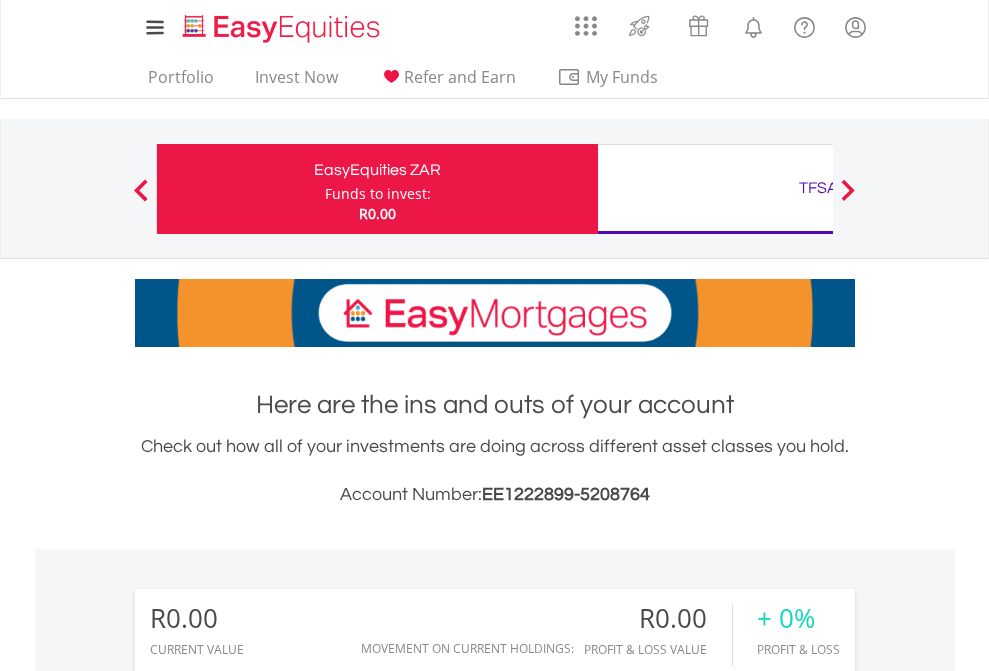 click on "Funds to invest:" at bounding box center [378, 194] 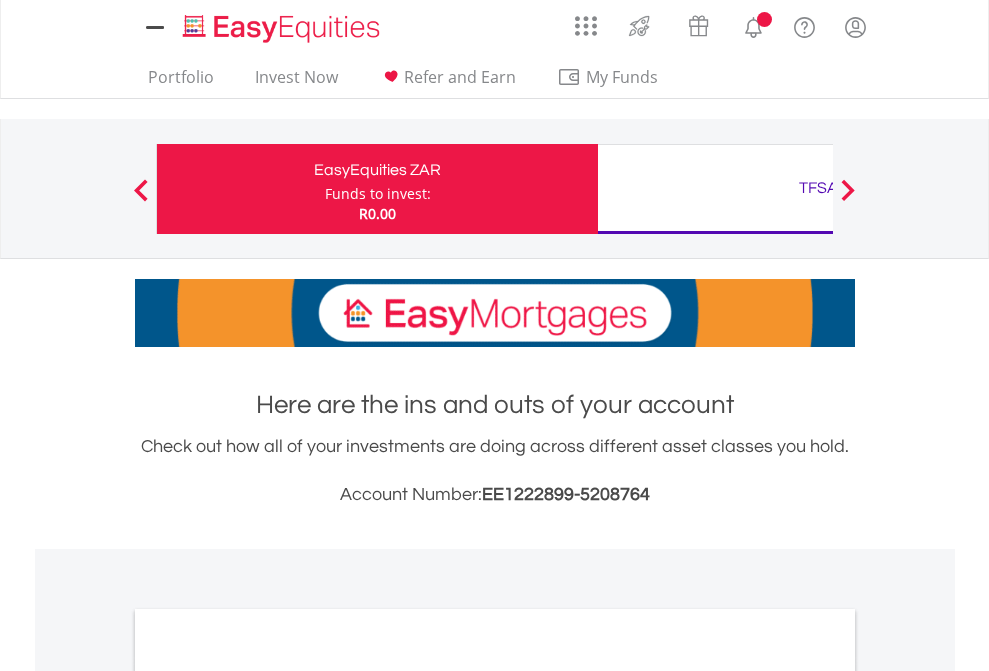 scroll, scrollTop: 0, scrollLeft: 0, axis: both 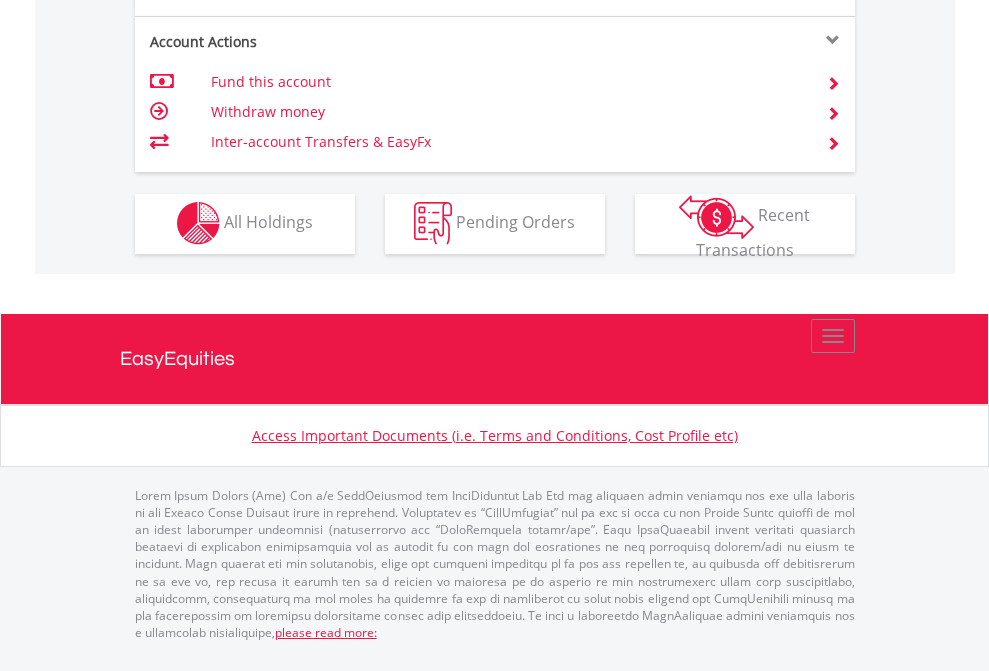 click on "Investment types" at bounding box center (706, -353) 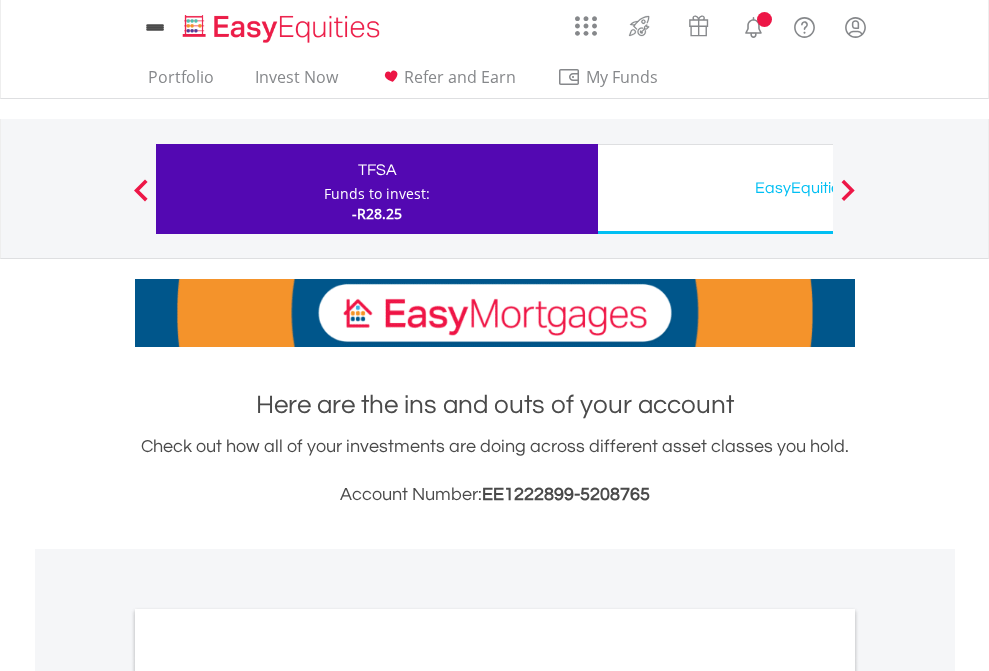 scroll, scrollTop: 0, scrollLeft: 0, axis: both 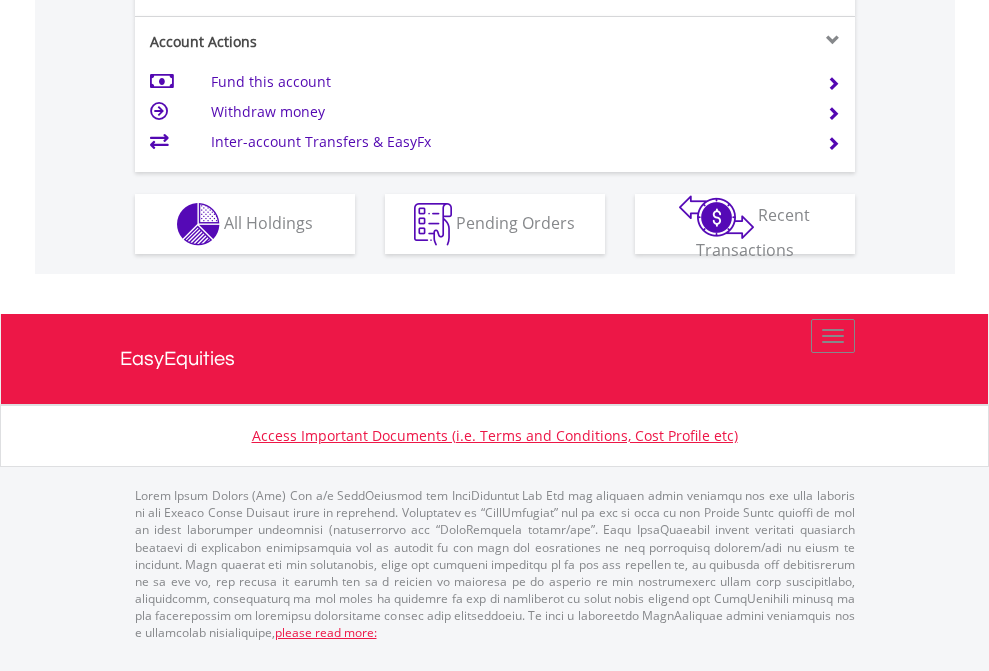 click on "Investment types" at bounding box center [706, -337] 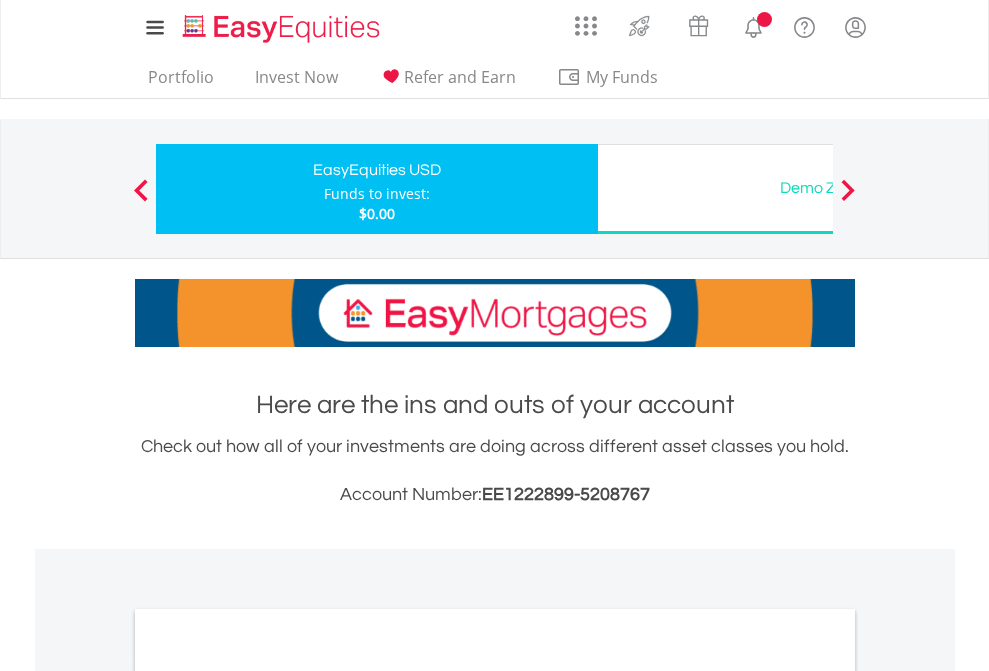 scroll, scrollTop: 0, scrollLeft: 0, axis: both 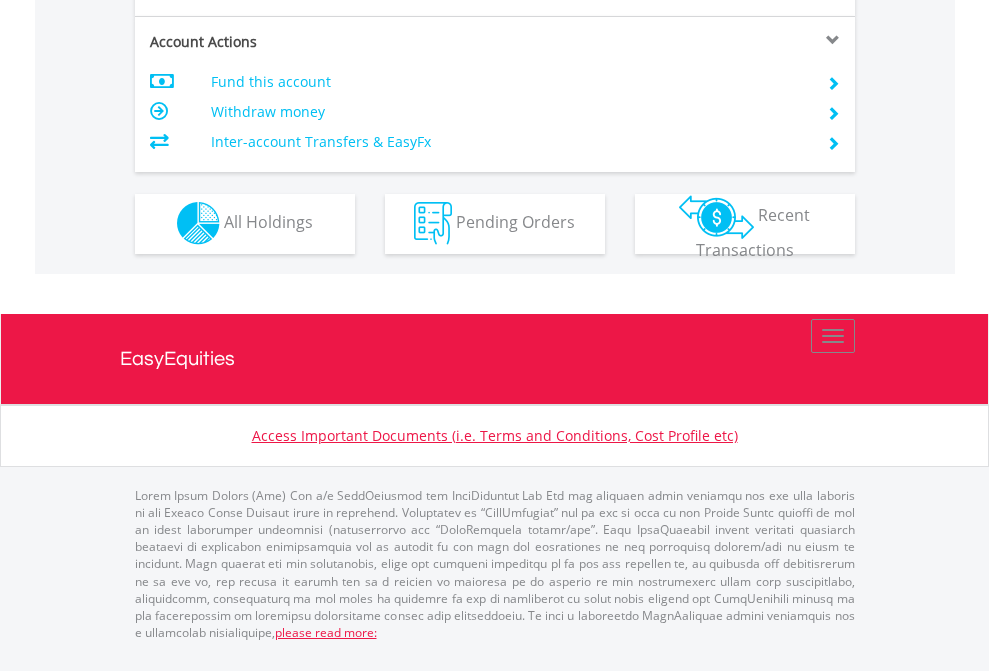 click on "Investment types" at bounding box center (706, -353) 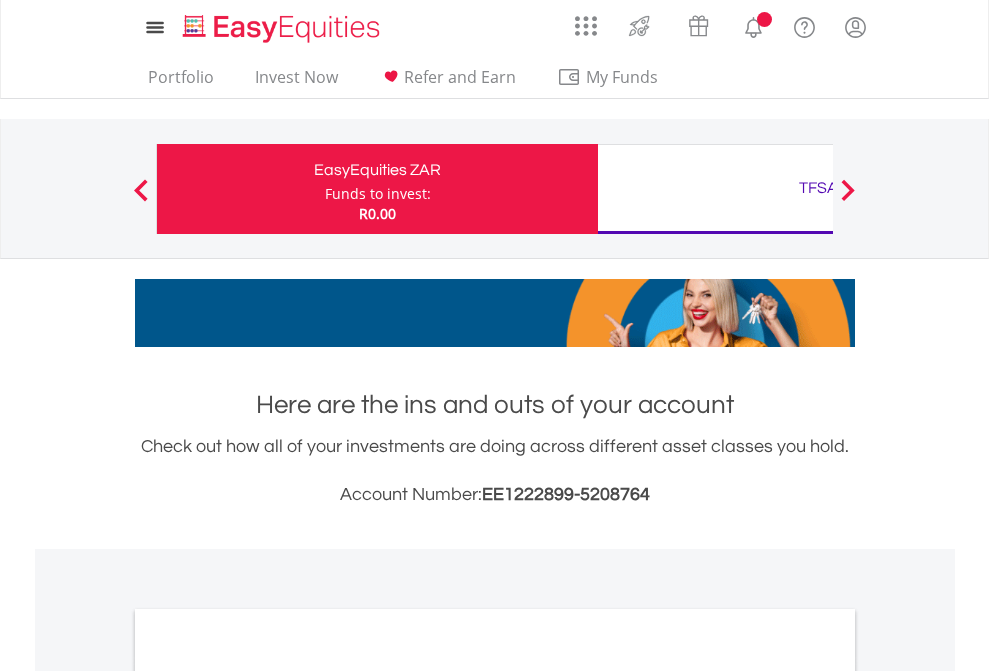 scroll, scrollTop: 0, scrollLeft: 0, axis: both 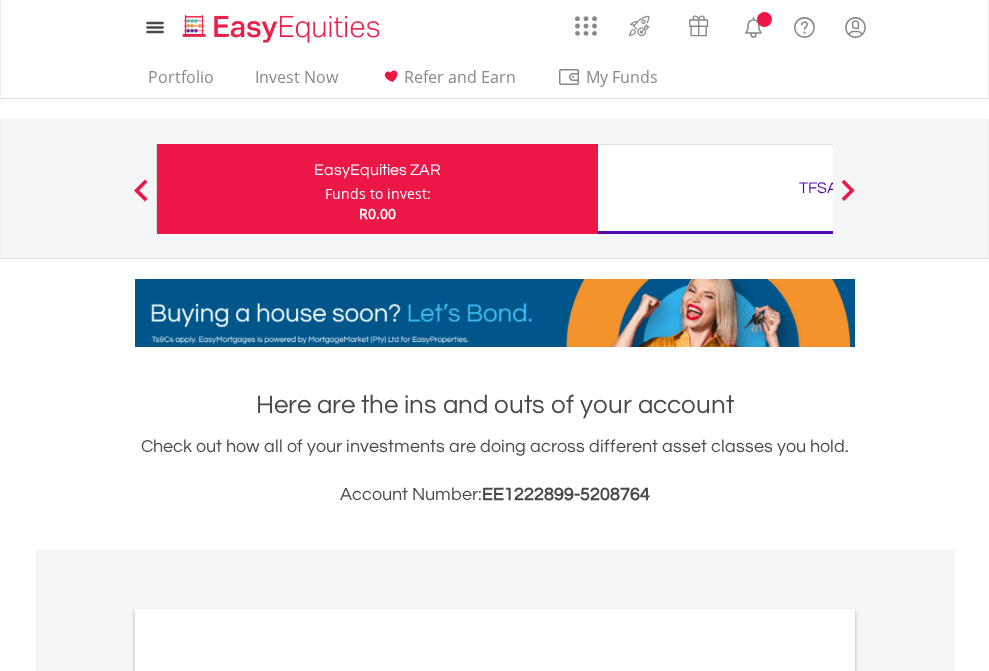 click on "All Holdings" at bounding box center (268, 1096) 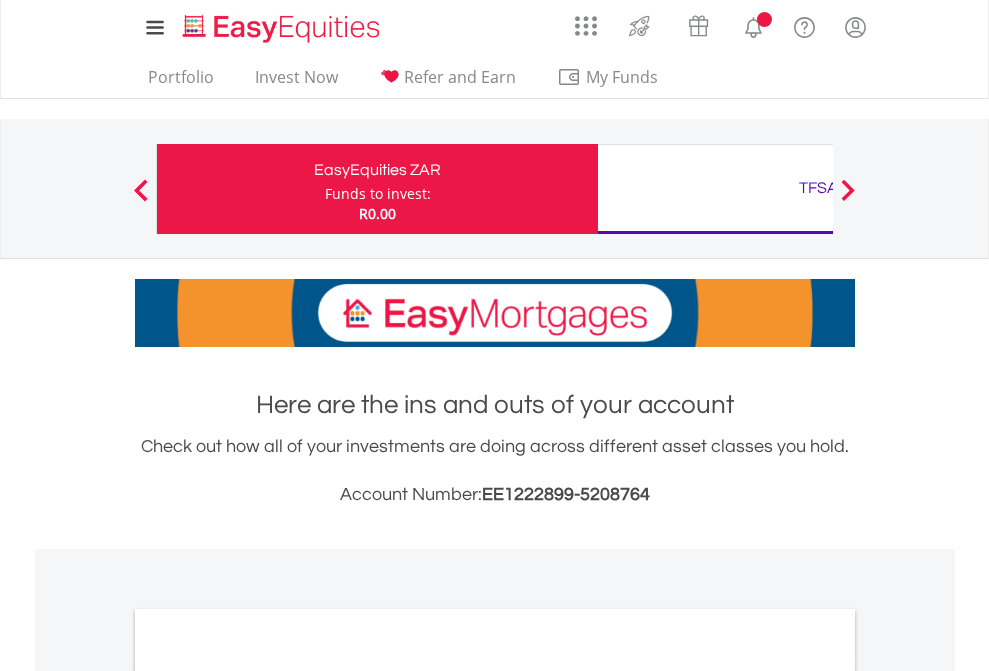 scroll, scrollTop: 1202, scrollLeft: 0, axis: vertical 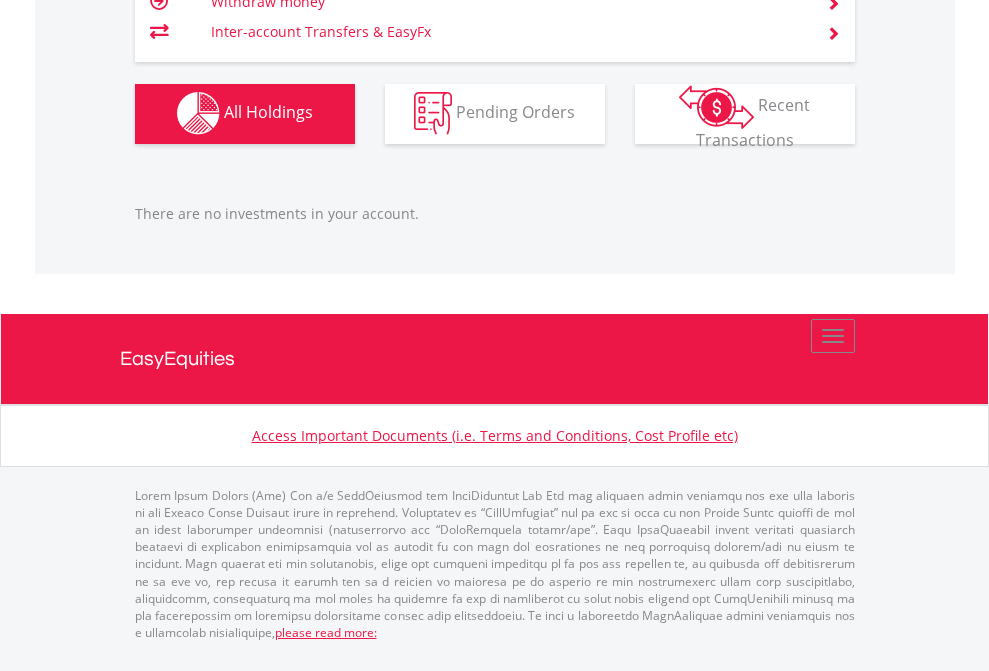 click on "TFSA" at bounding box center [818, -1142] 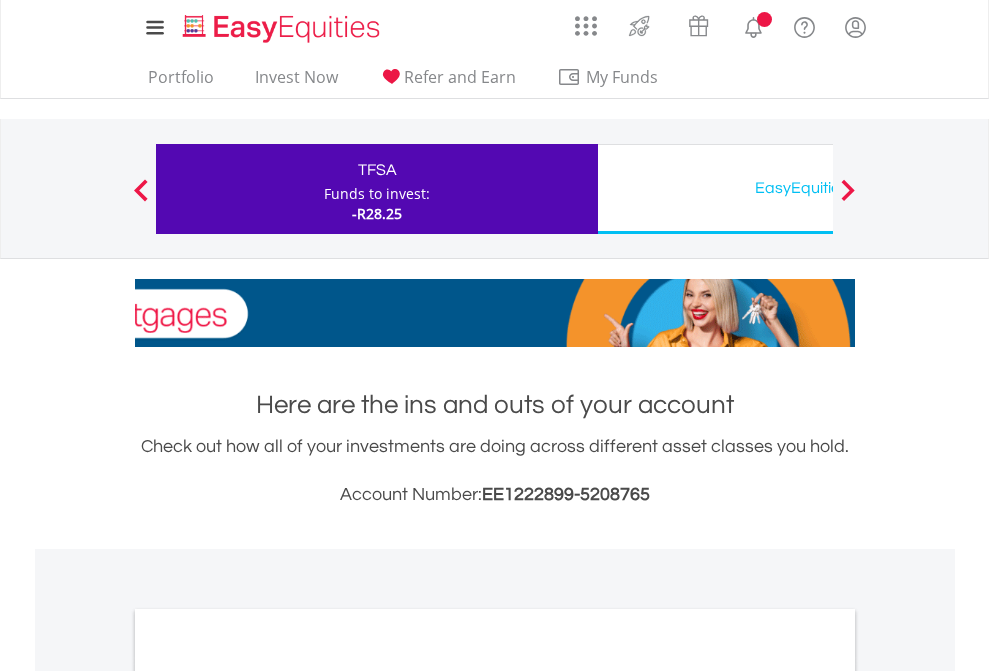 scroll, scrollTop: 1202, scrollLeft: 0, axis: vertical 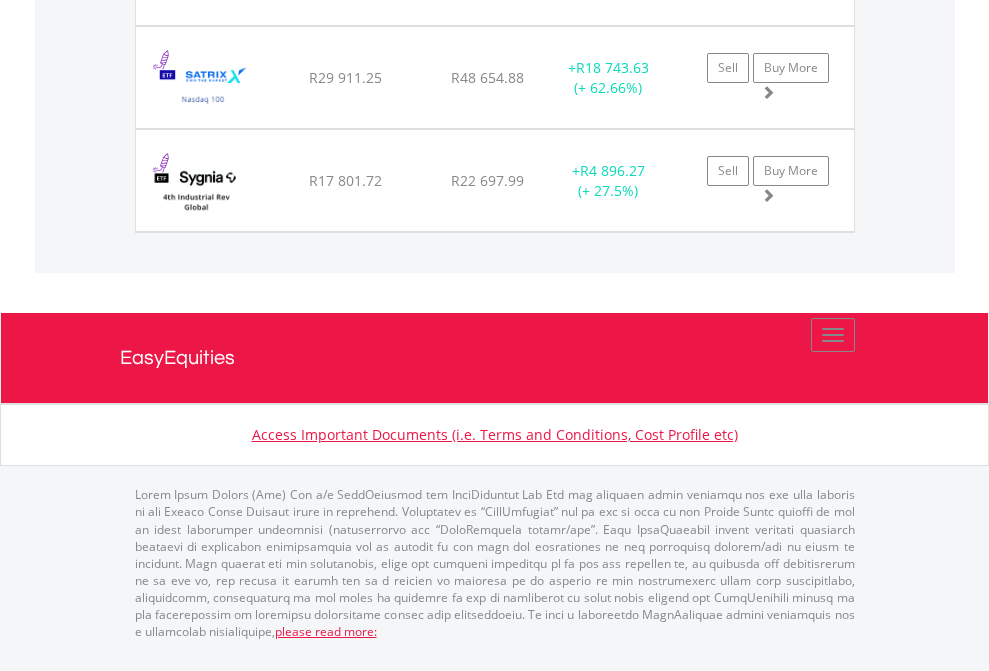click on "EasyEquities USD" at bounding box center [818, -1791] 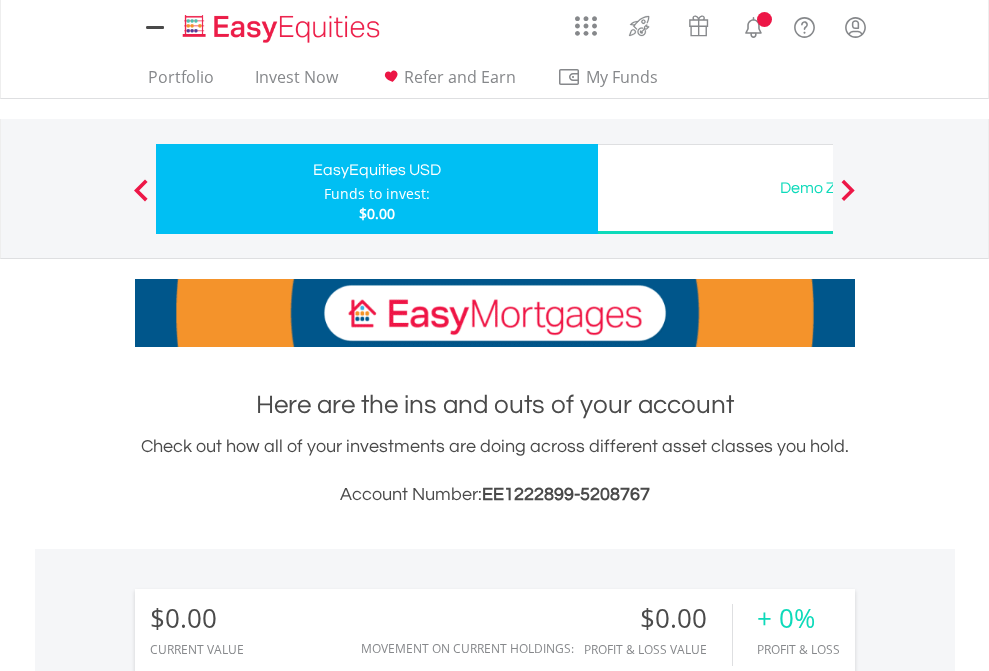 scroll, scrollTop: 0, scrollLeft: 0, axis: both 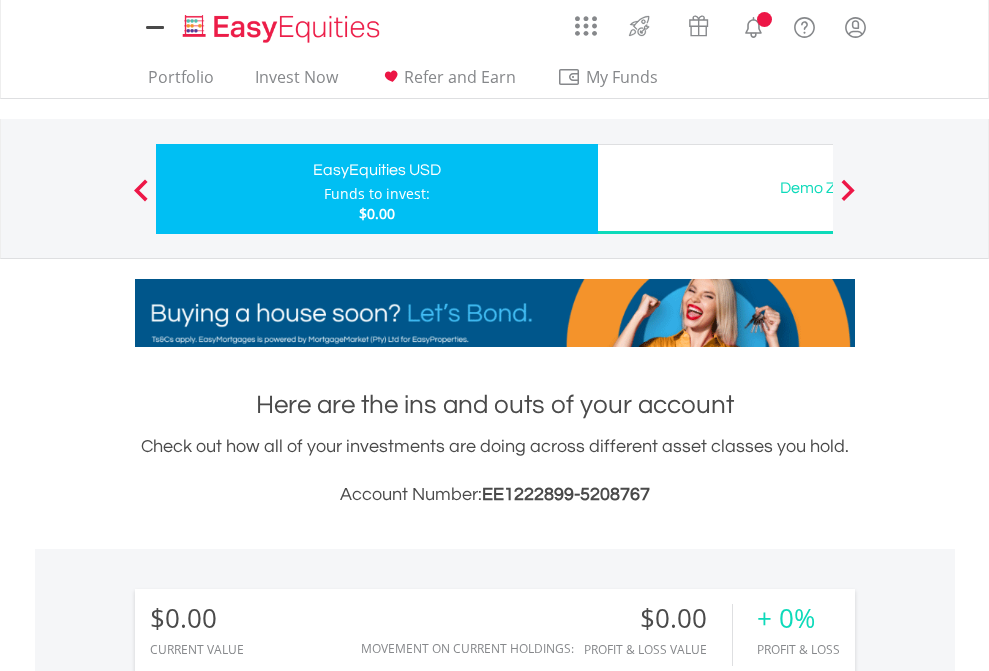 click on "All Holdings" at bounding box center [268, 1442] 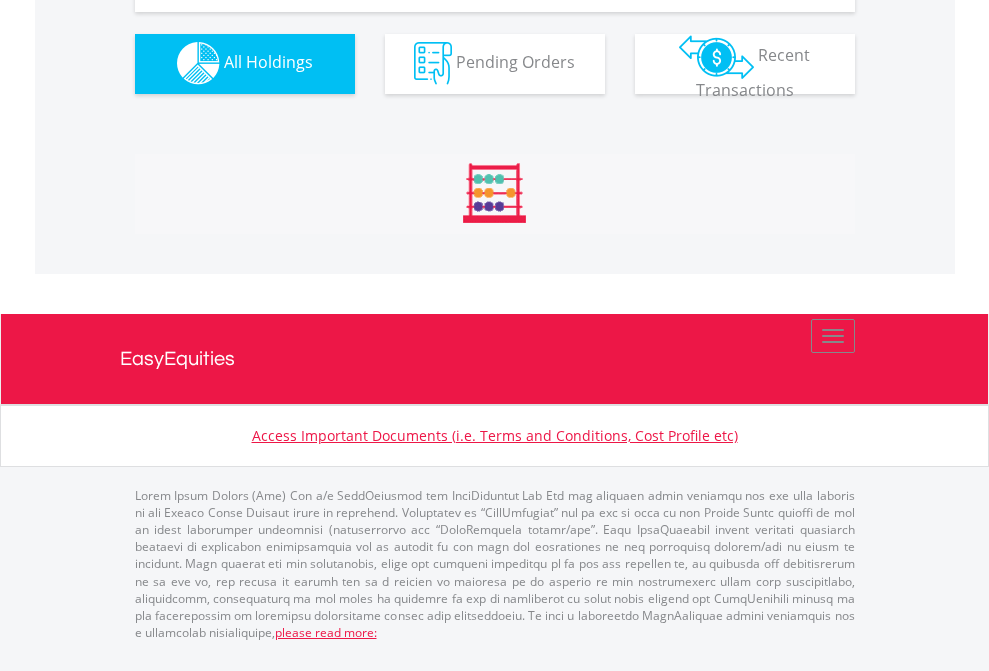 scroll, scrollTop: 1980, scrollLeft: 0, axis: vertical 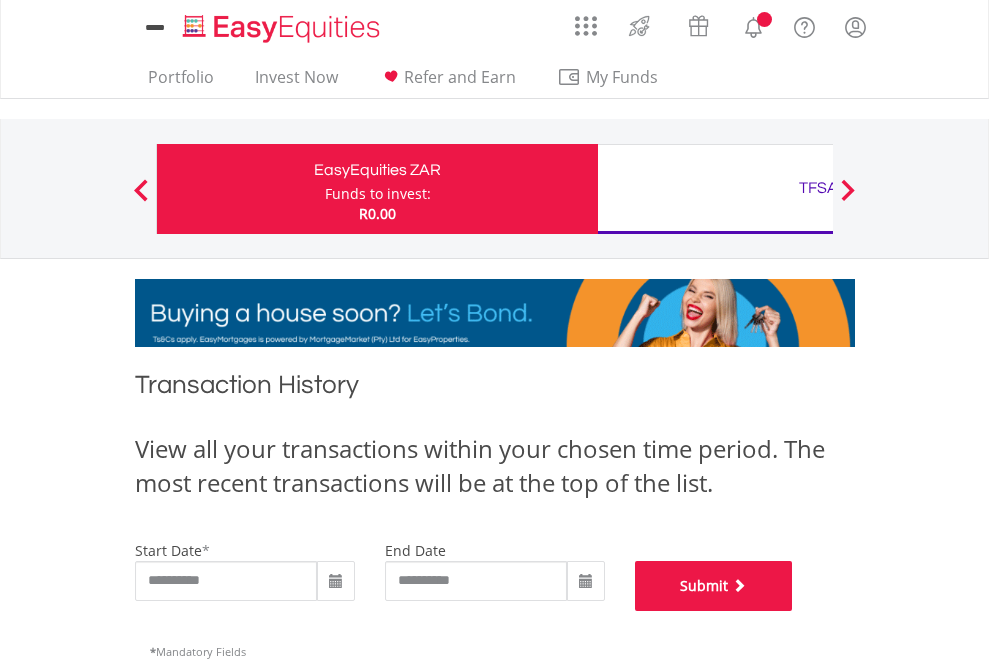 click on "Submit" at bounding box center [714, 586] 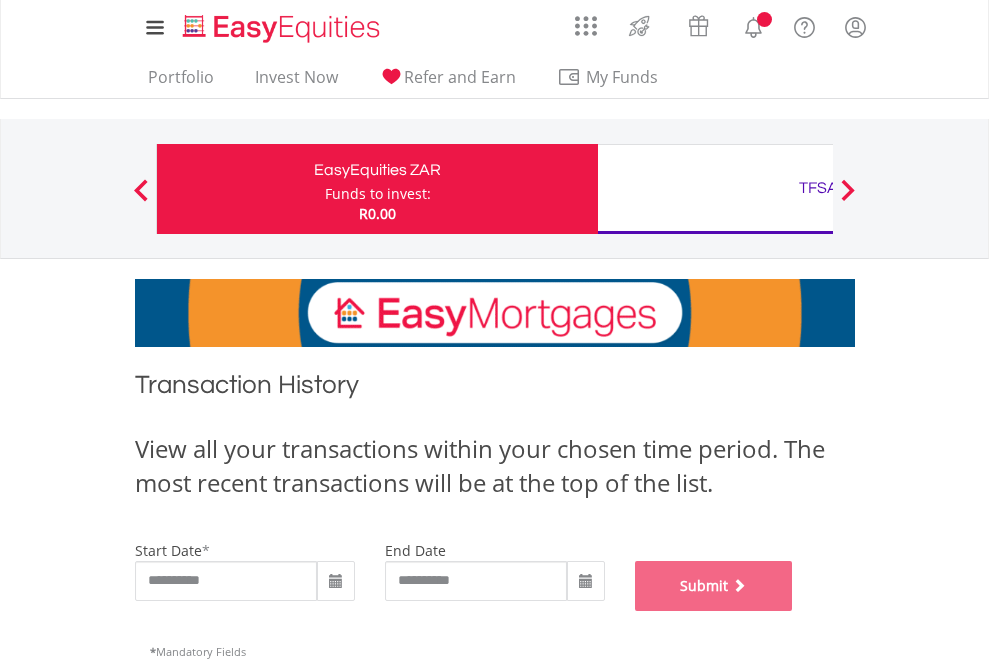 scroll, scrollTop: 811, scrollLeft: 0, axis: vertical 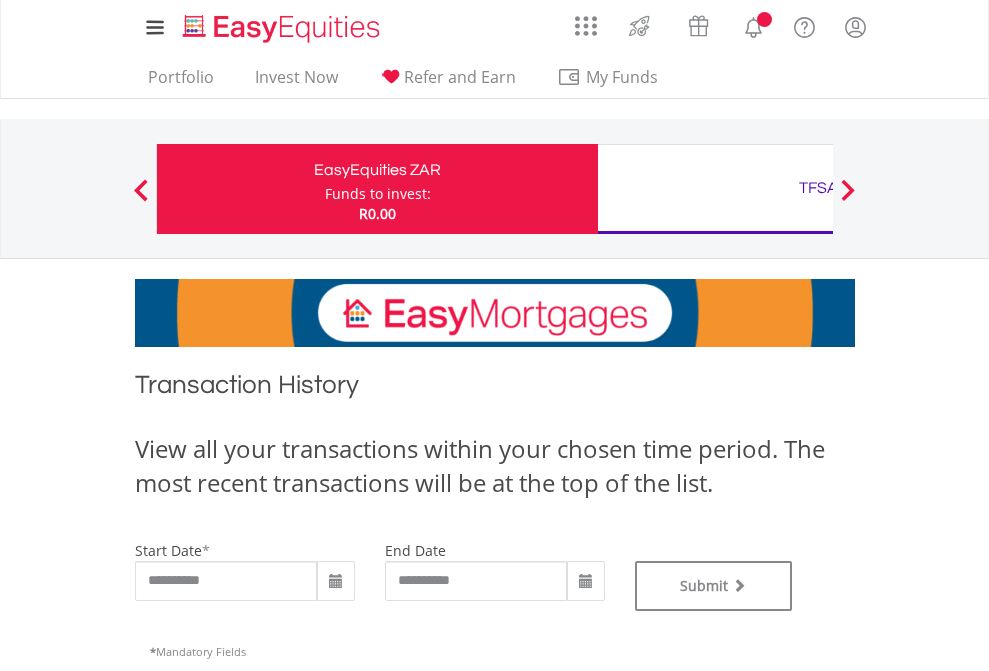 click on "TFSA" at bounding box center (818, 188) 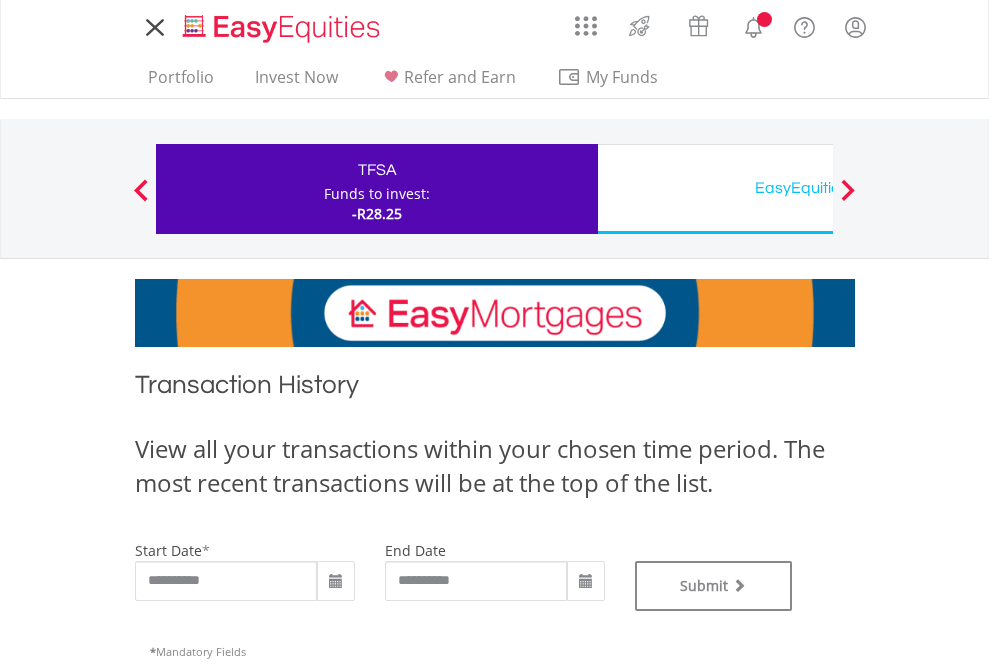 scroll, scrollTop: 0, scrollLeft: 0, axis: both 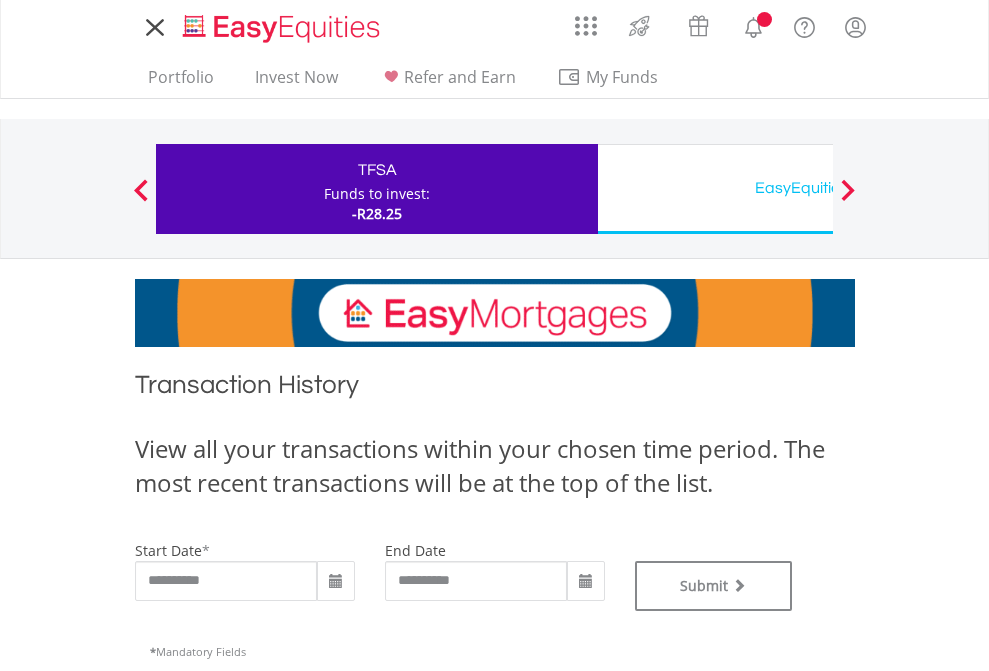 type on "**********" 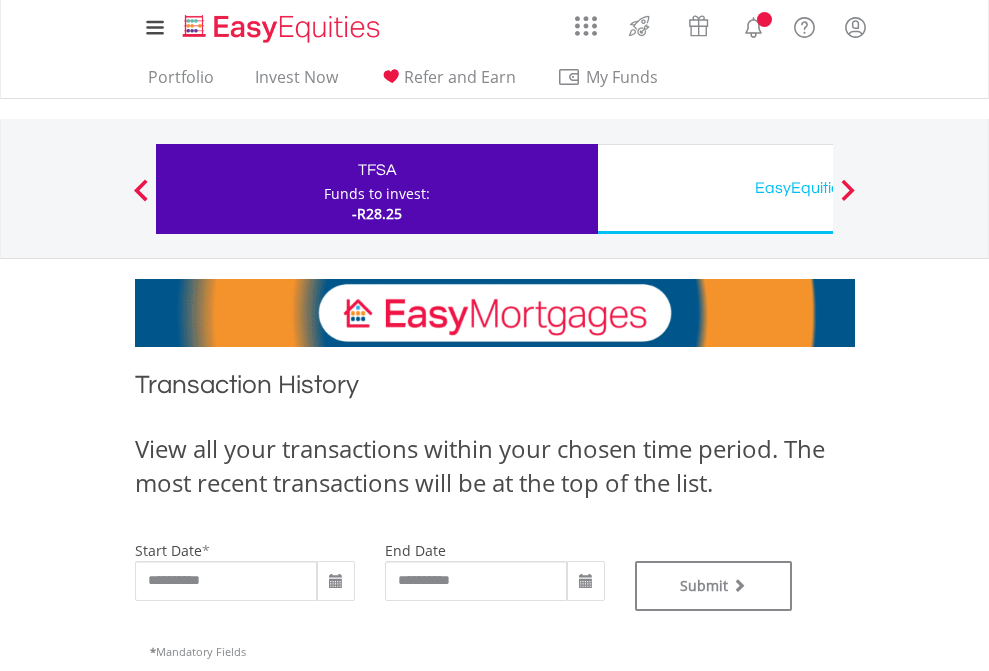 scroll, scrollTop: 811, scrollLeft: 0, axis: vertical 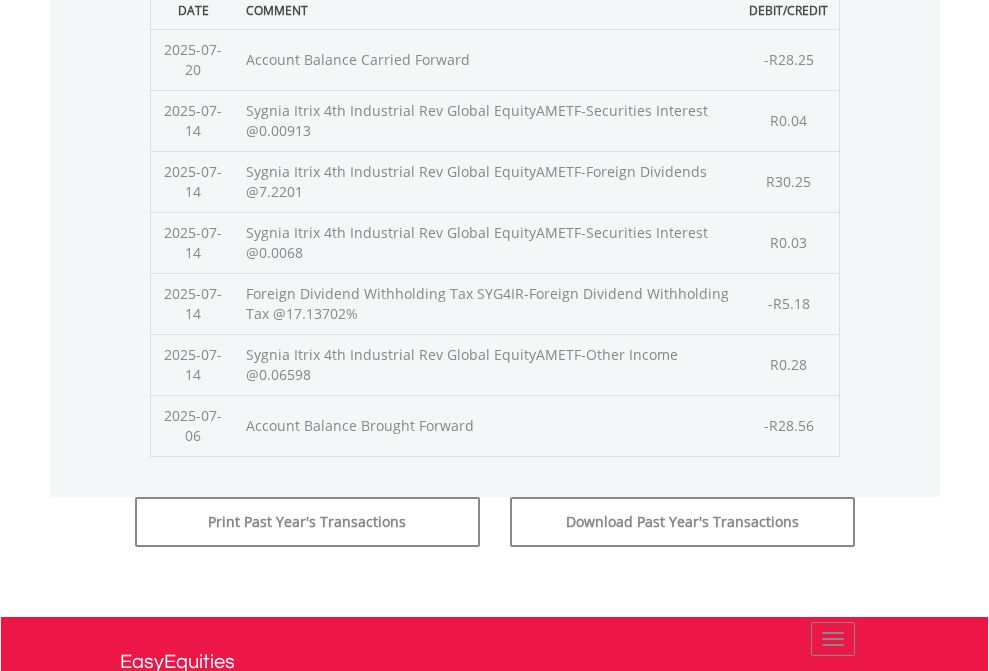 click on "Submit" at bounding box center [714, -225] 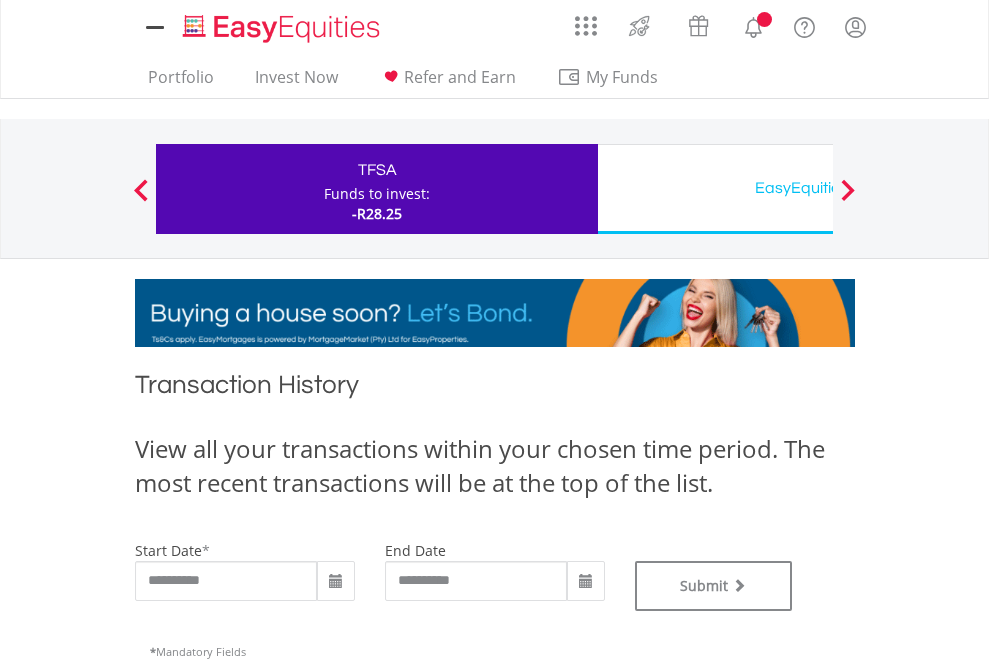 scroll, scrollTop: 0, scrollLeft: 0, axis: both 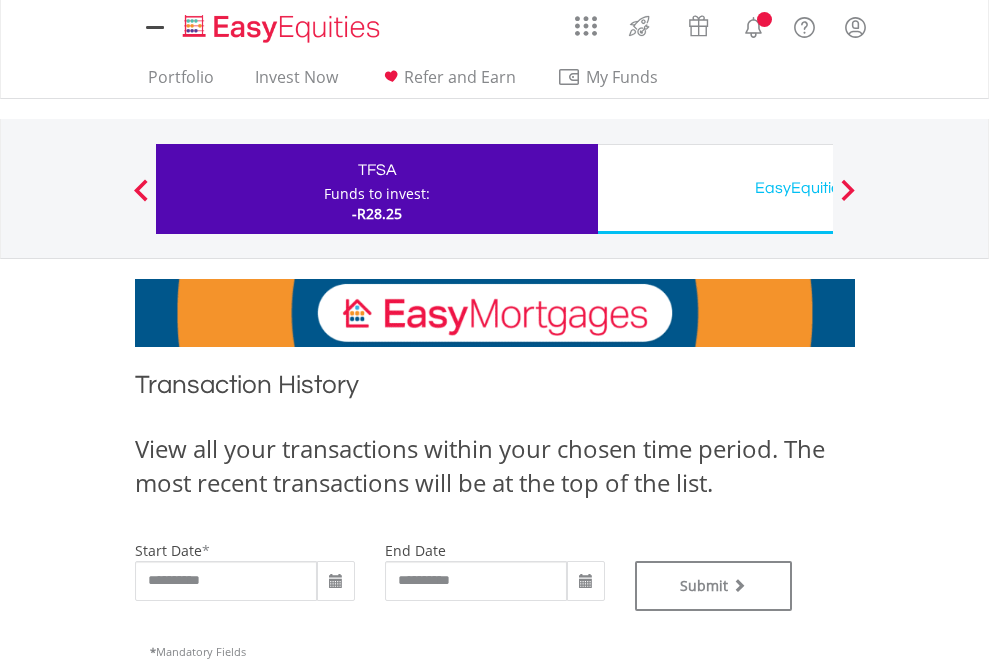 click on "EasyEquities USD" at bounding box center (818, 188) 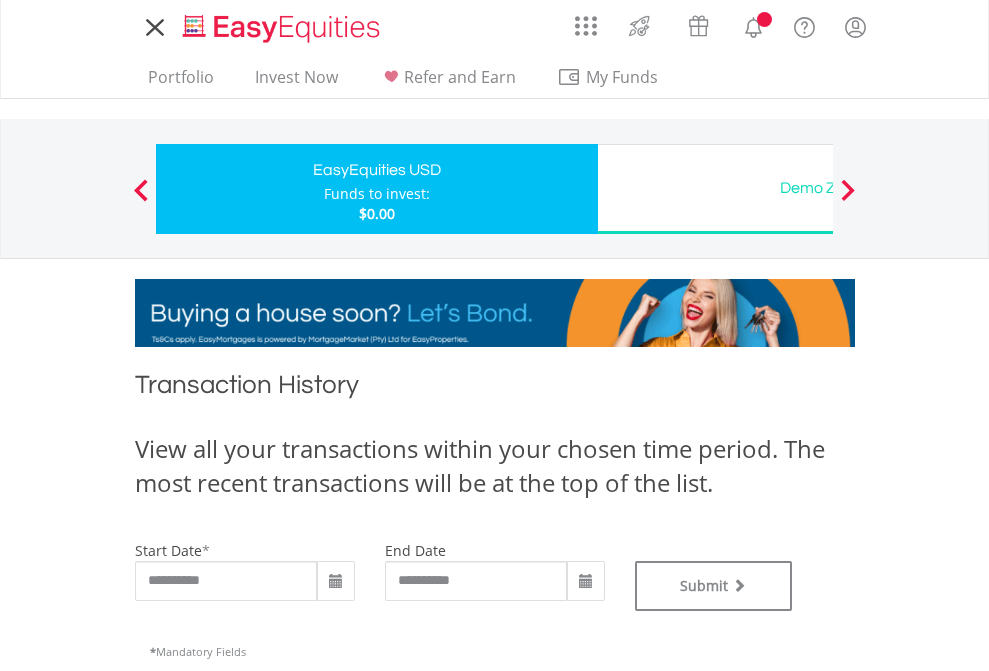 scroll, scrollTop: 0, scrollLeft: 0, axis: both 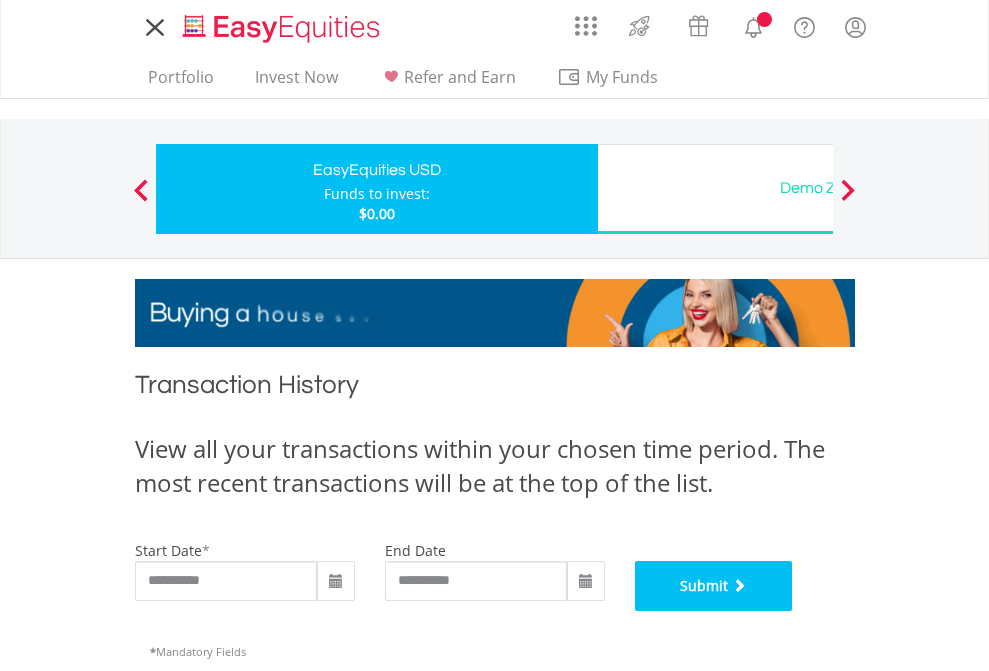 click on "Submit" at bounding box center [714, 586] 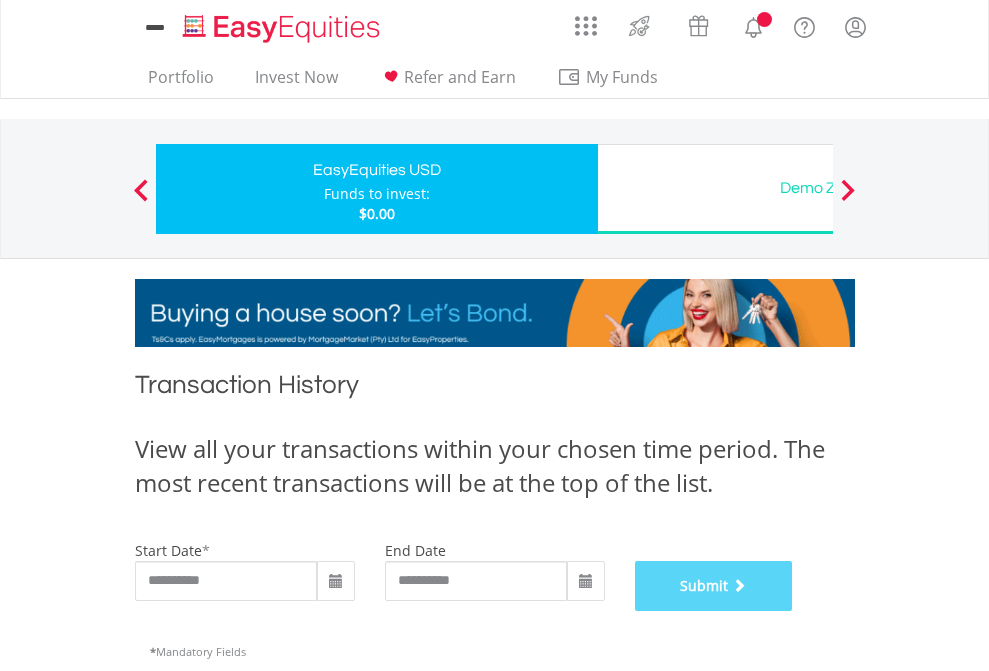 scroll, scrollTop: 811, scrollLeft: 0, axis: vertical 